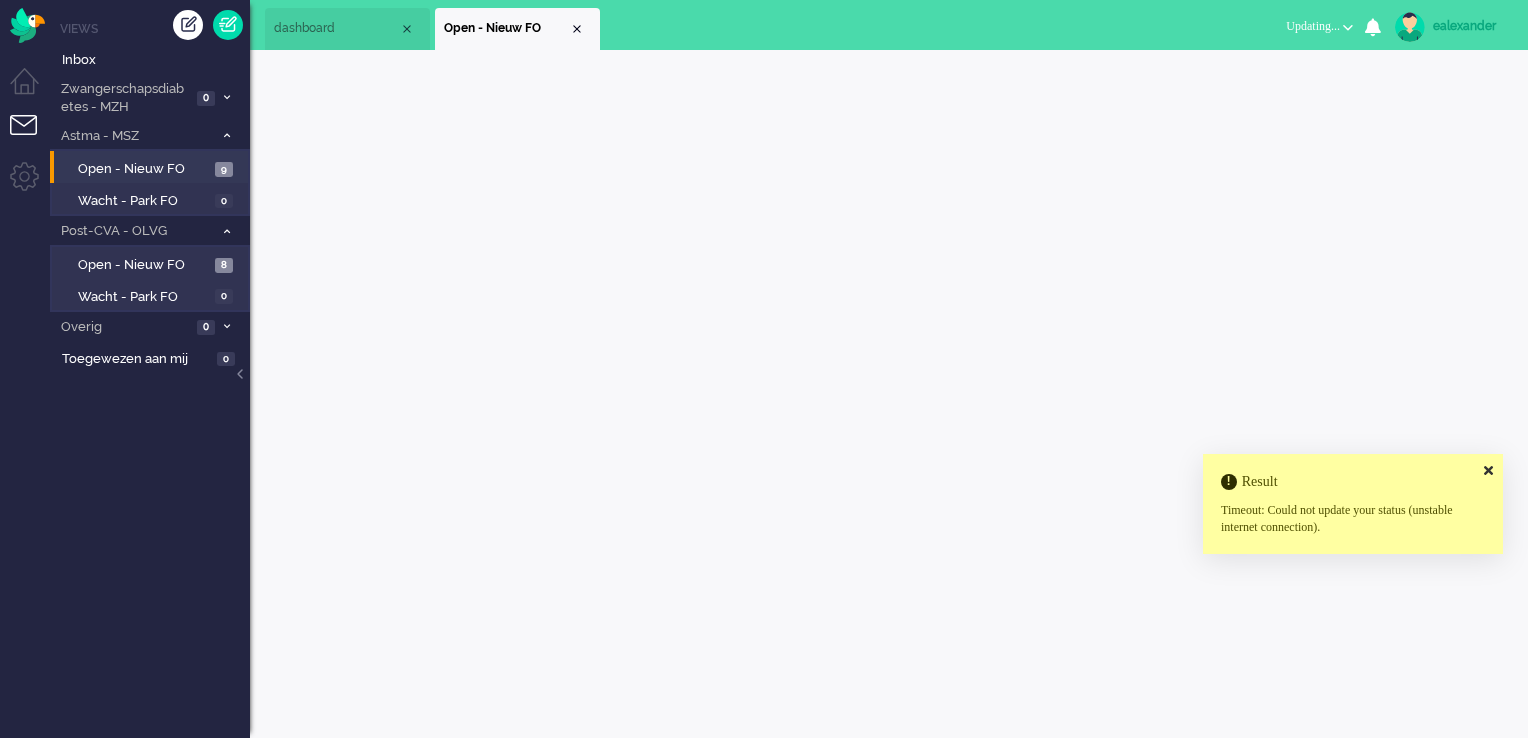 scroll, scrollTop: 0, scrollLeft: 0, axis: both 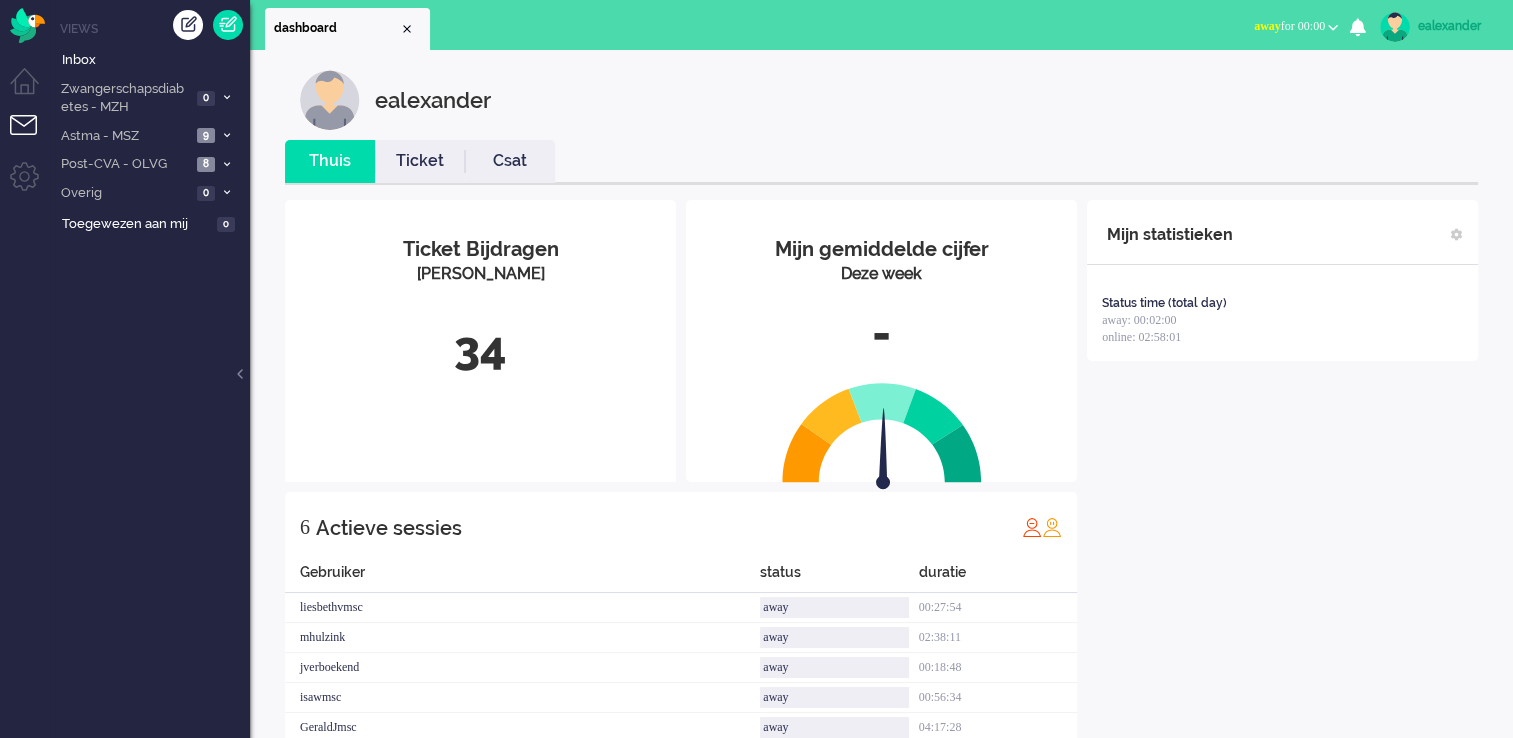 click on "away  for 00:00" at bounding box center (1289, 26) 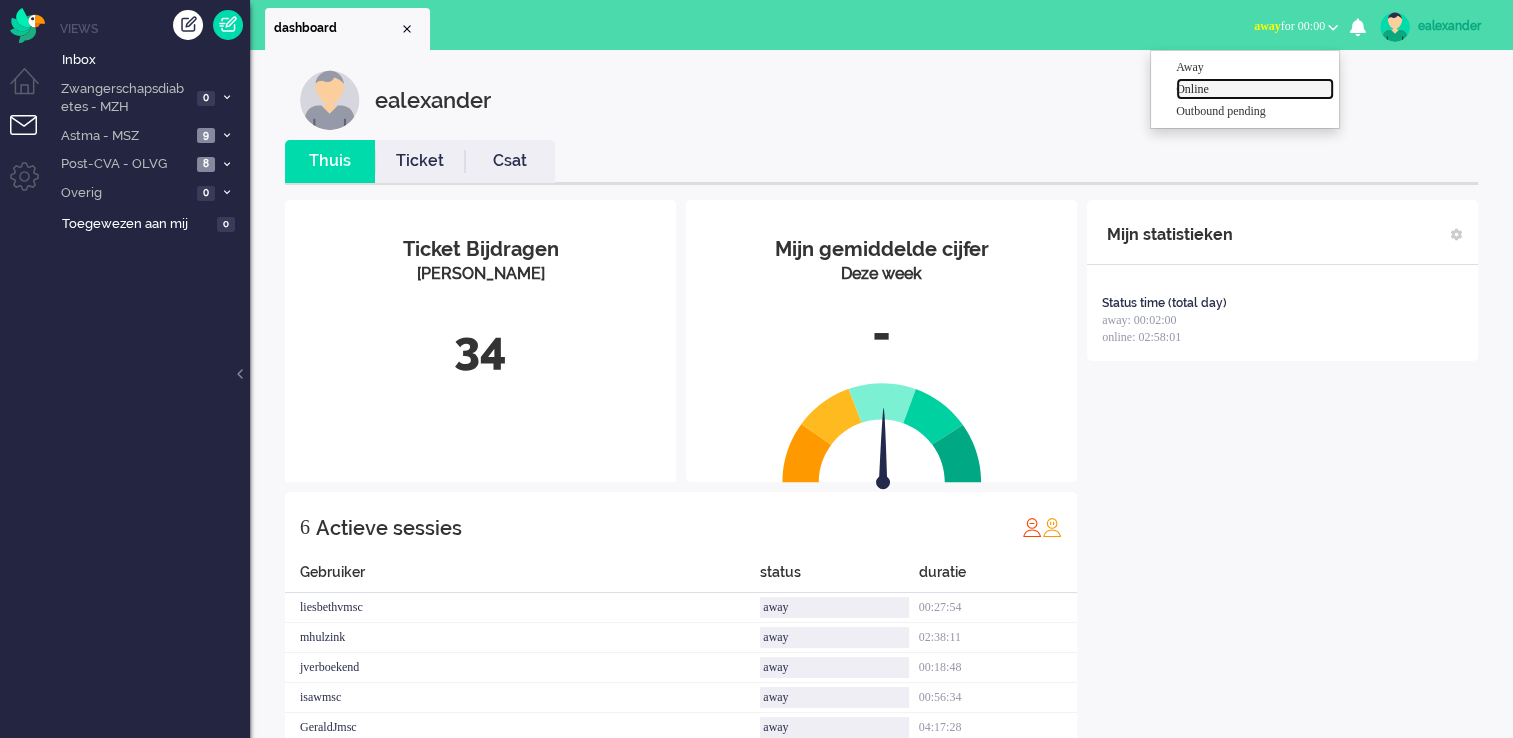 drag, startPoint x: 1273, startPoint y: 91, endPoint x: 1174, endPoint y: 123, distance: 104.04326 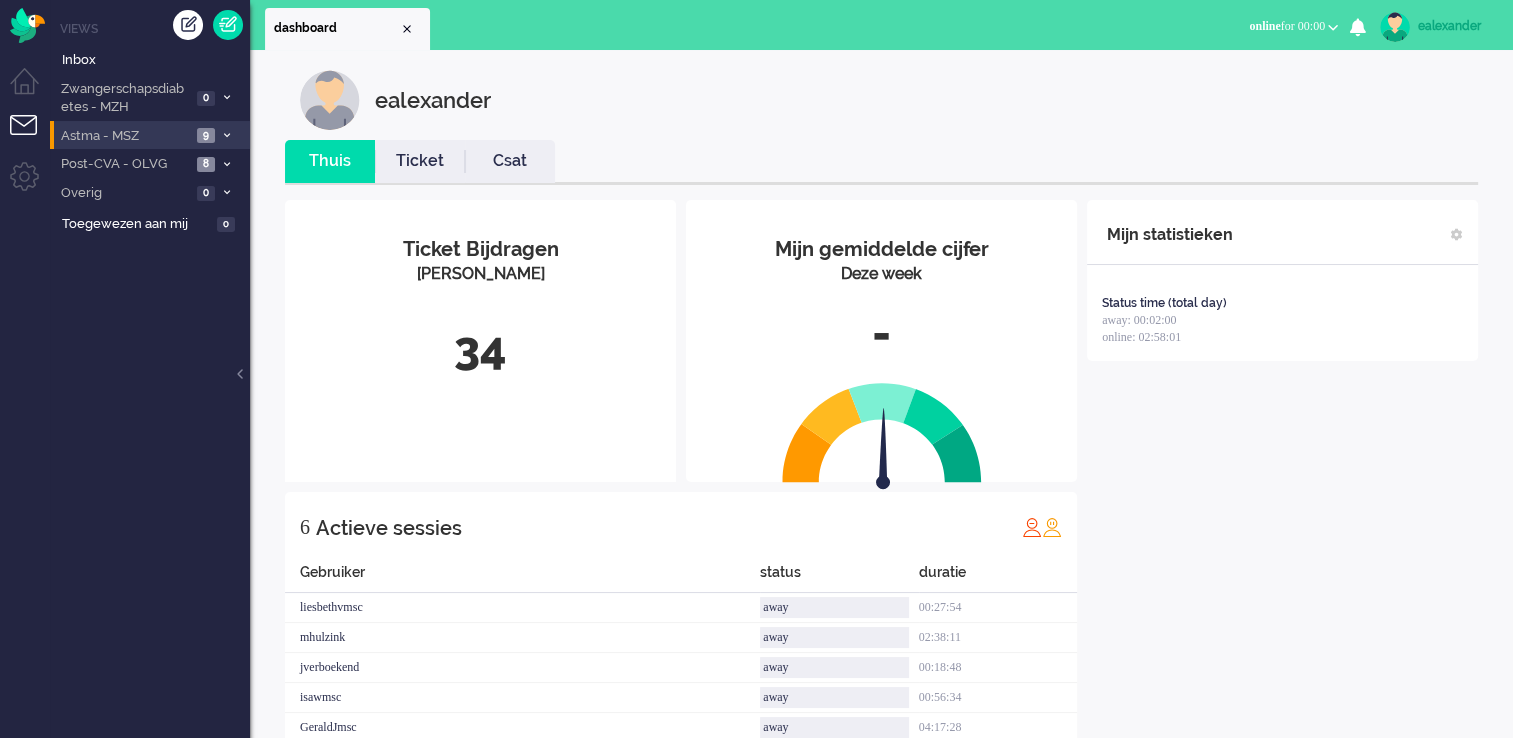 click at bounding box center [226, 136] 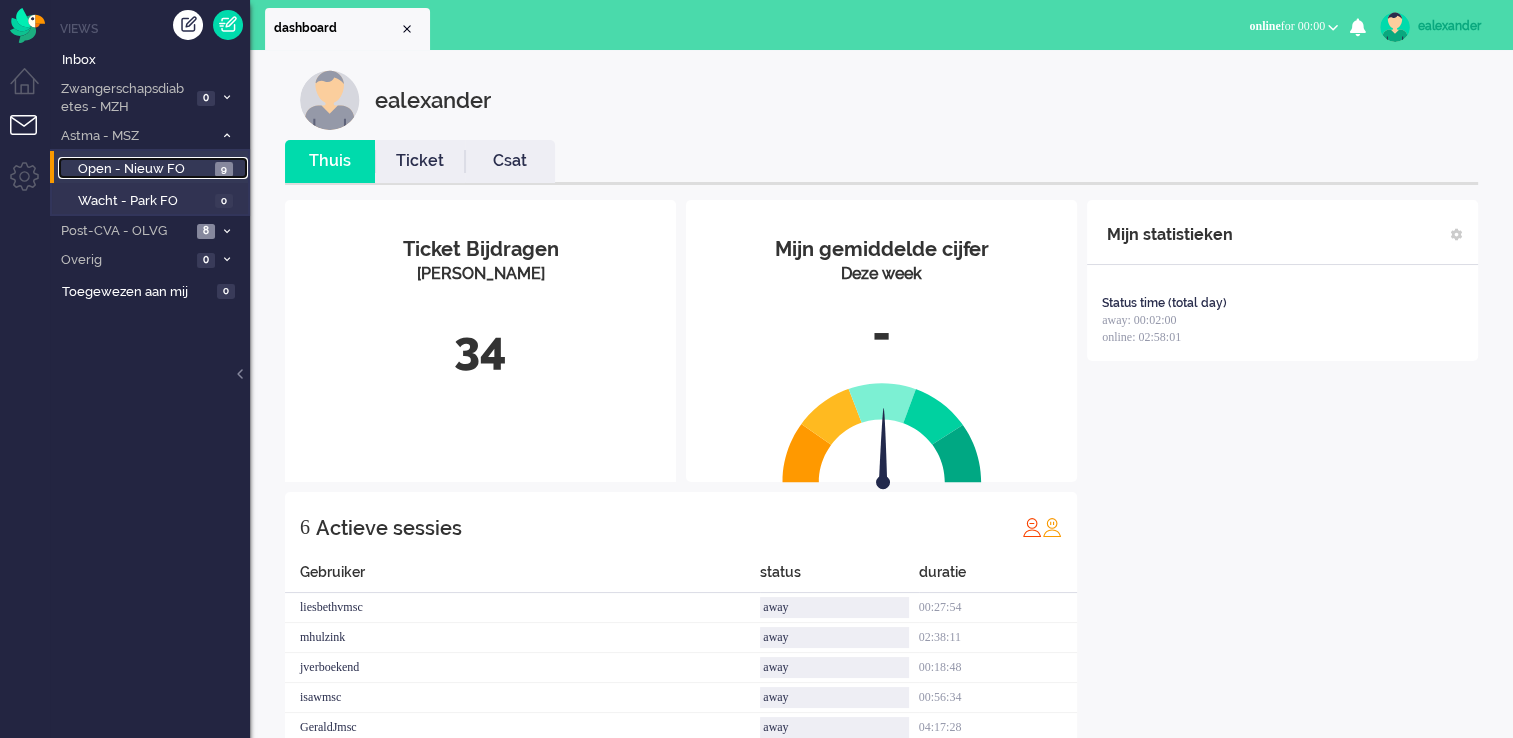 click on "Open - Nieuw FO
9" at bounding box center (153, 168) 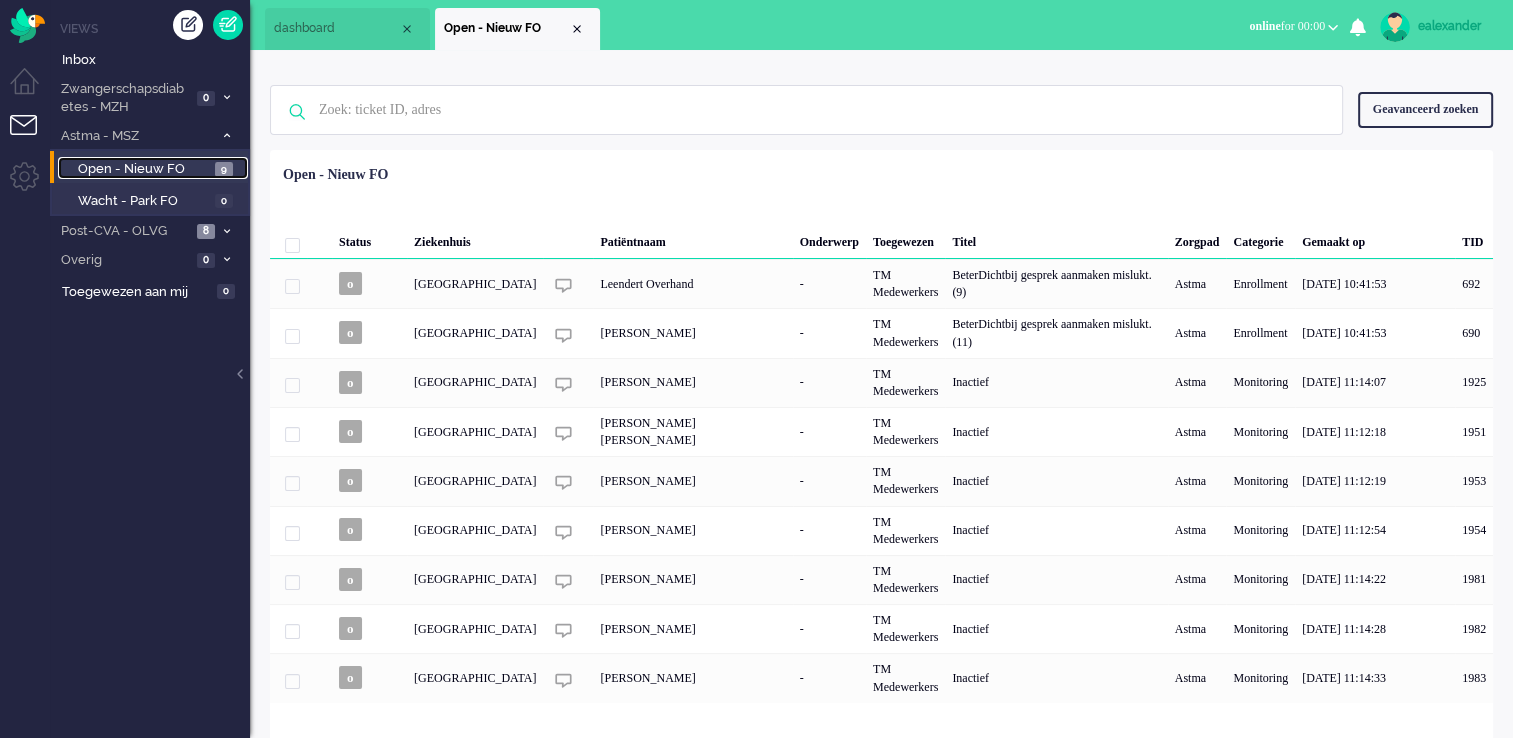 scroll, scrollTop: 1, scrollLeft: 0, axis: vertical 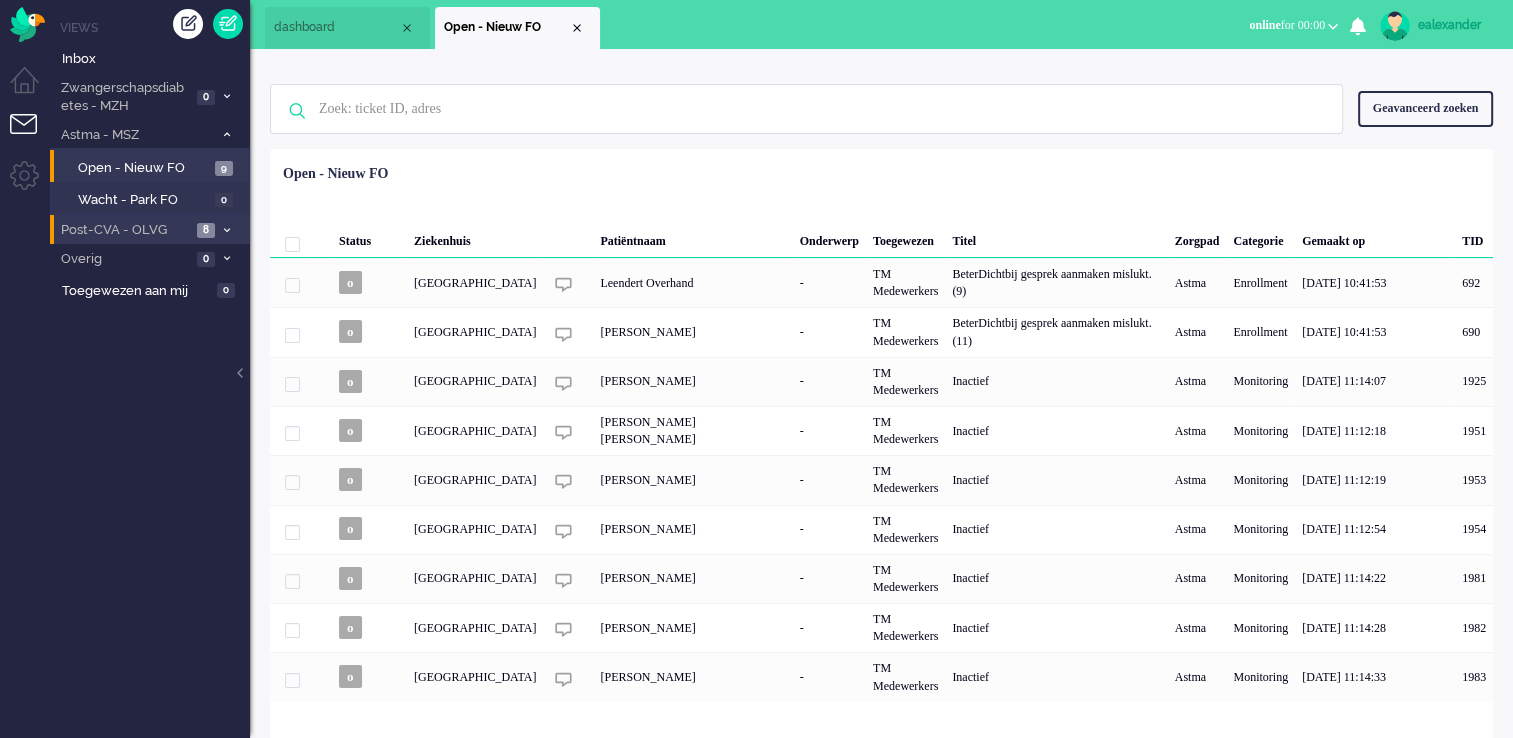 click at bounding box center (227, 230) 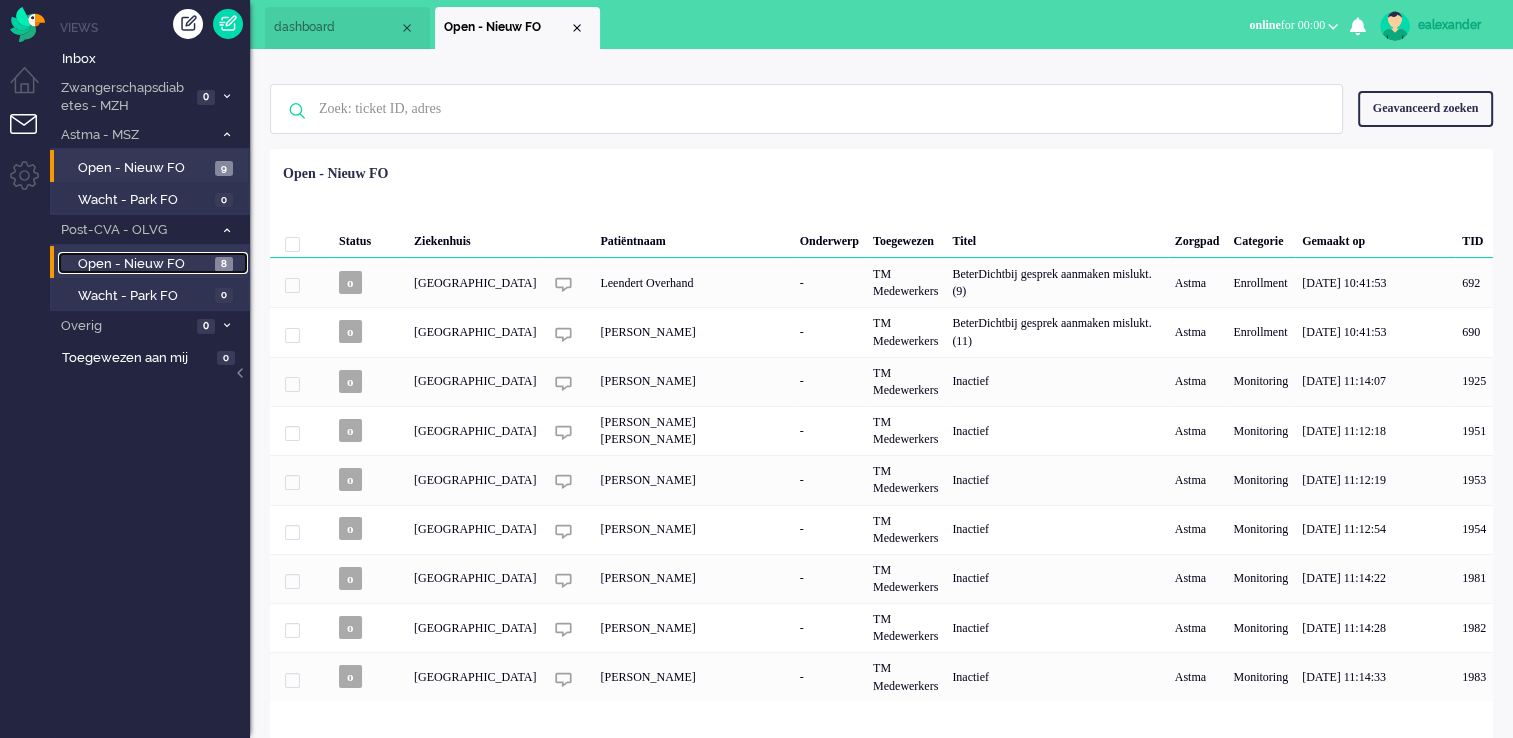 click on "Open - Nieuw FO" at bounding box center (144, 264) 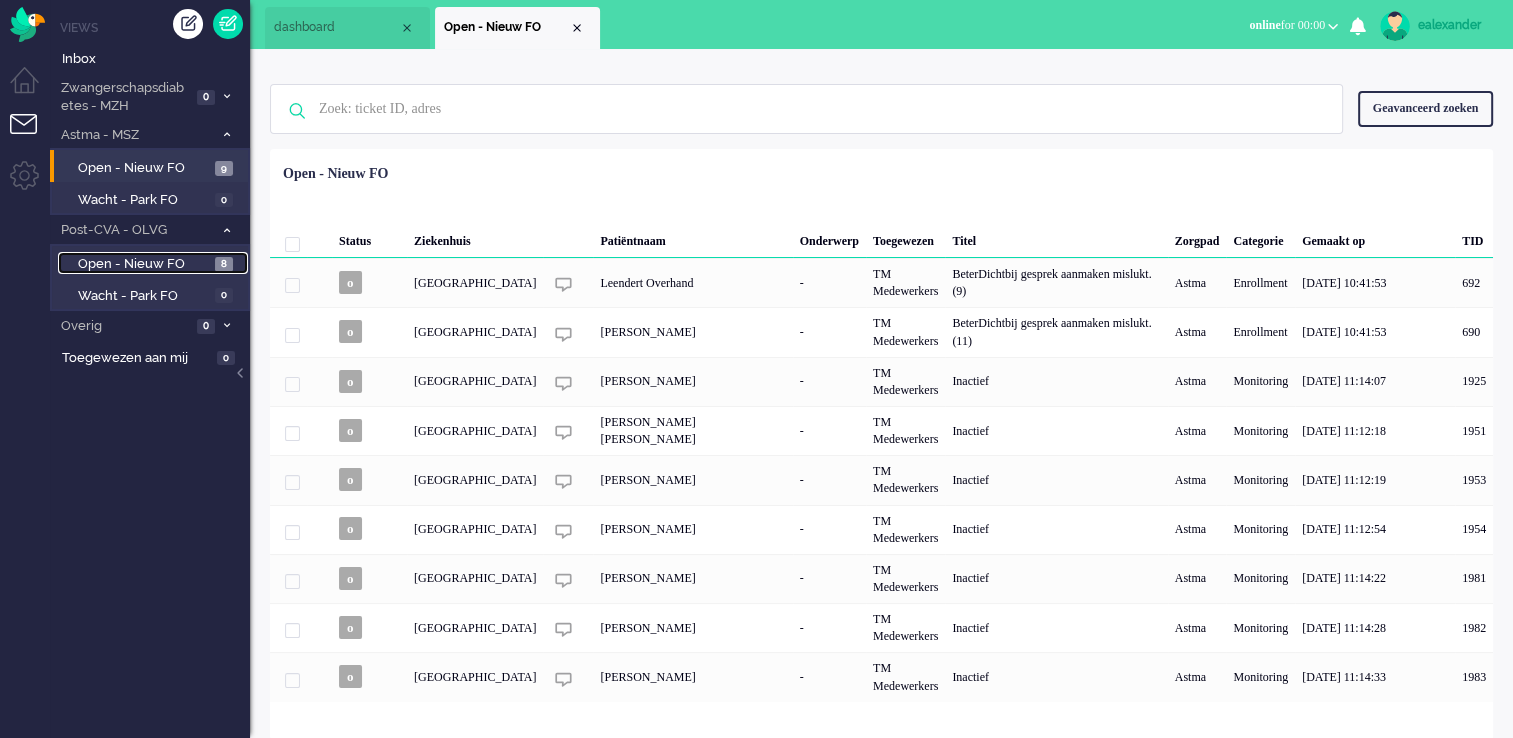 scroll, scrollTop: 0, scrollLeft: 0, axis: both 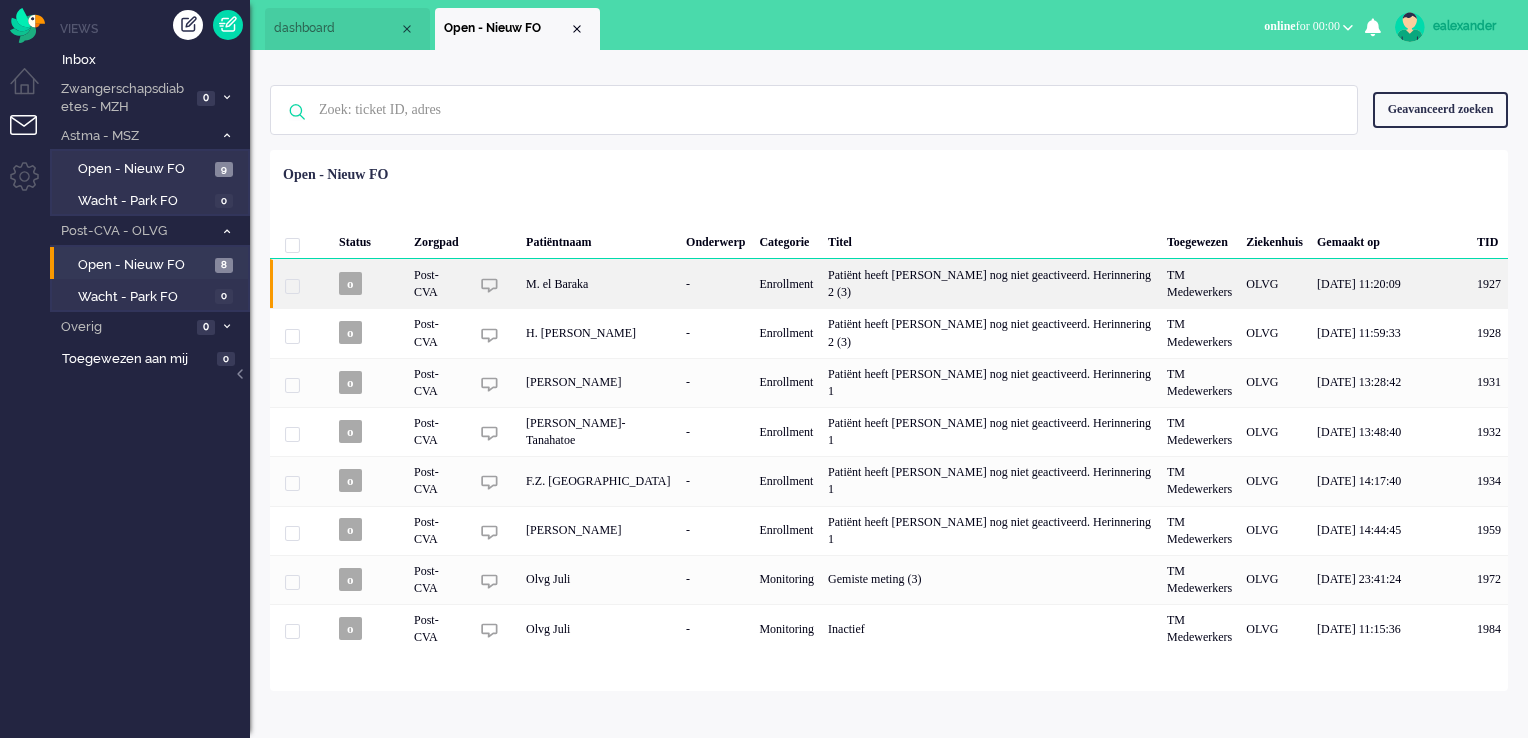 click on "Patiënt heeft [PERSON_NAME] nog niet geactiveerd. Herinnering 2 (3)" 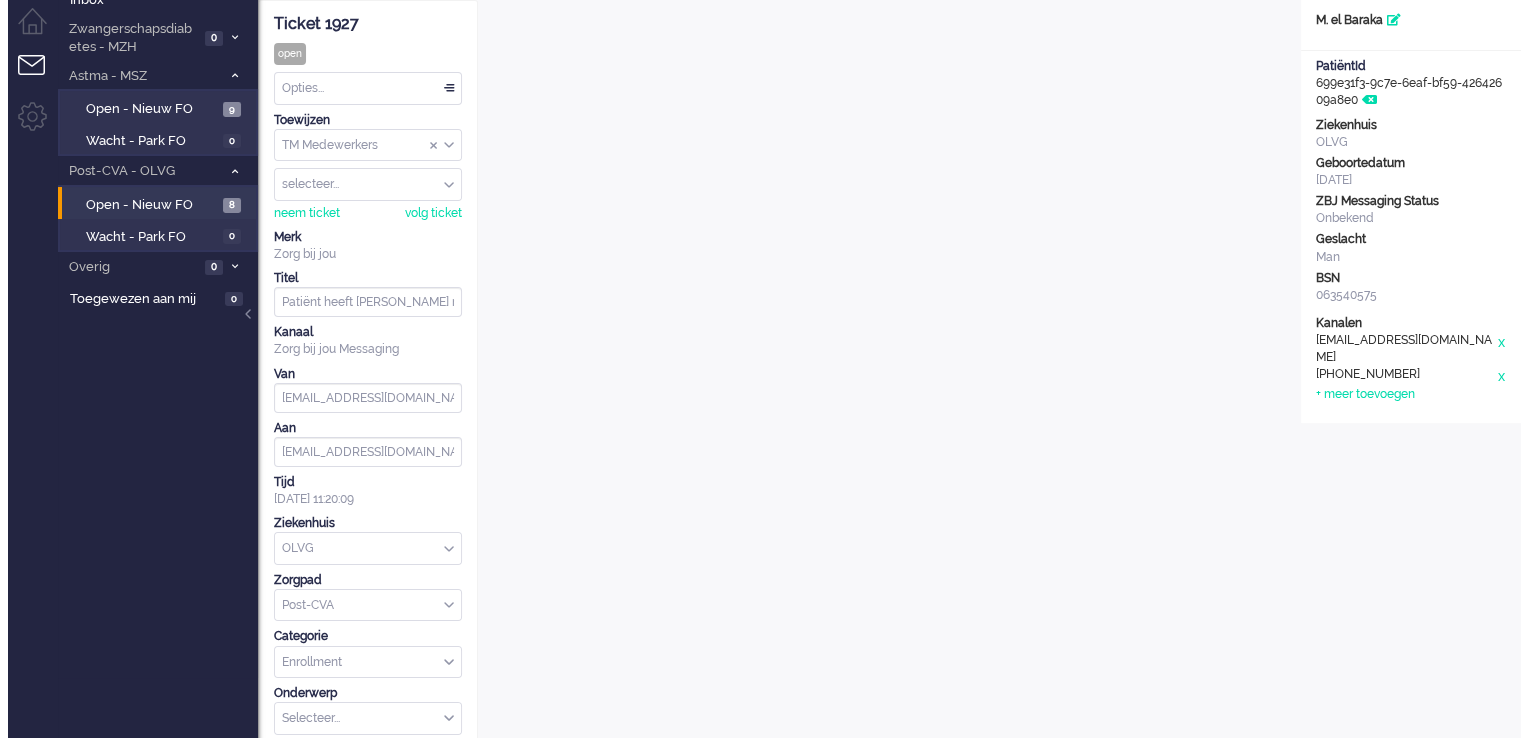 scroll, scrollTop: 0, scrollLeft: 0, axis: both 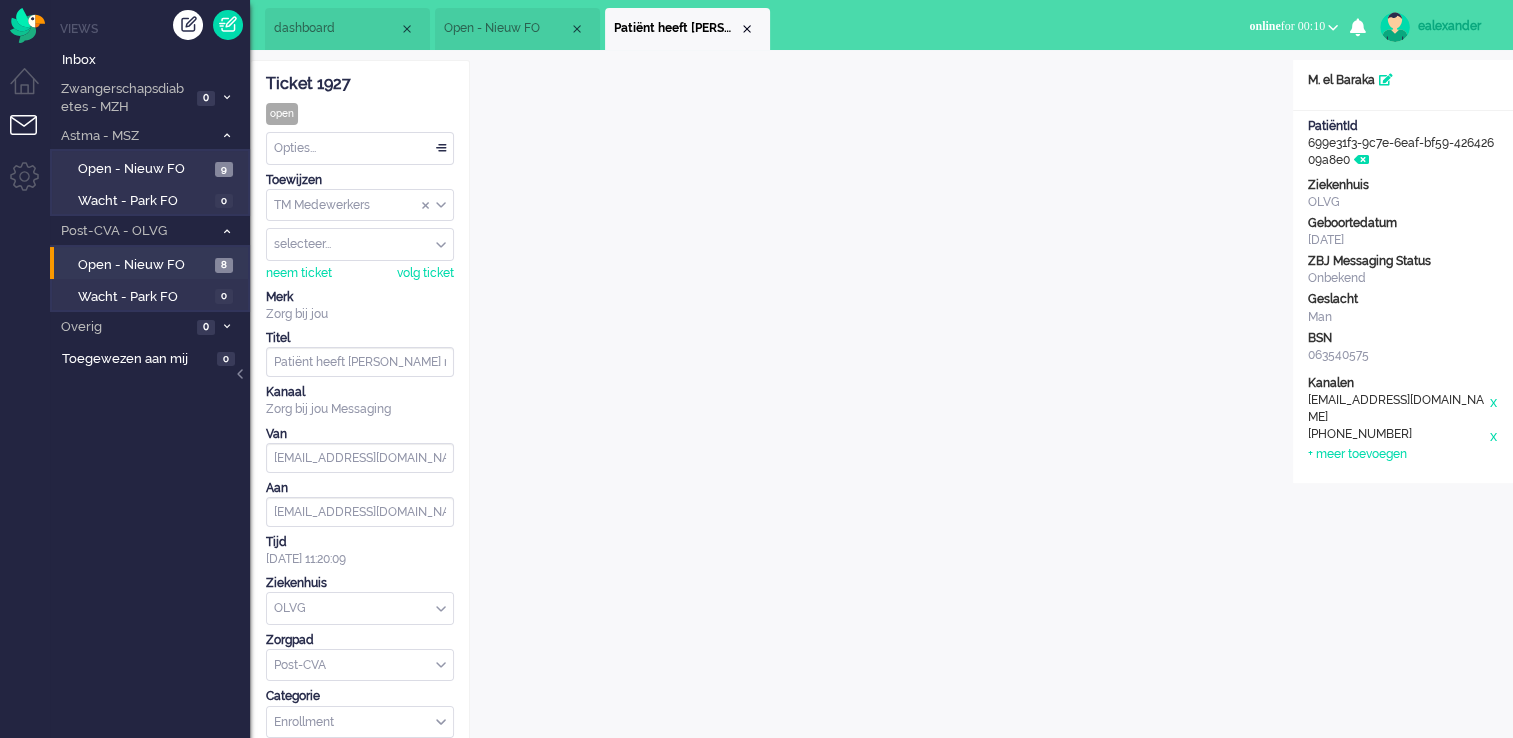 click on "Opties..." at bounding box center (360, 148) 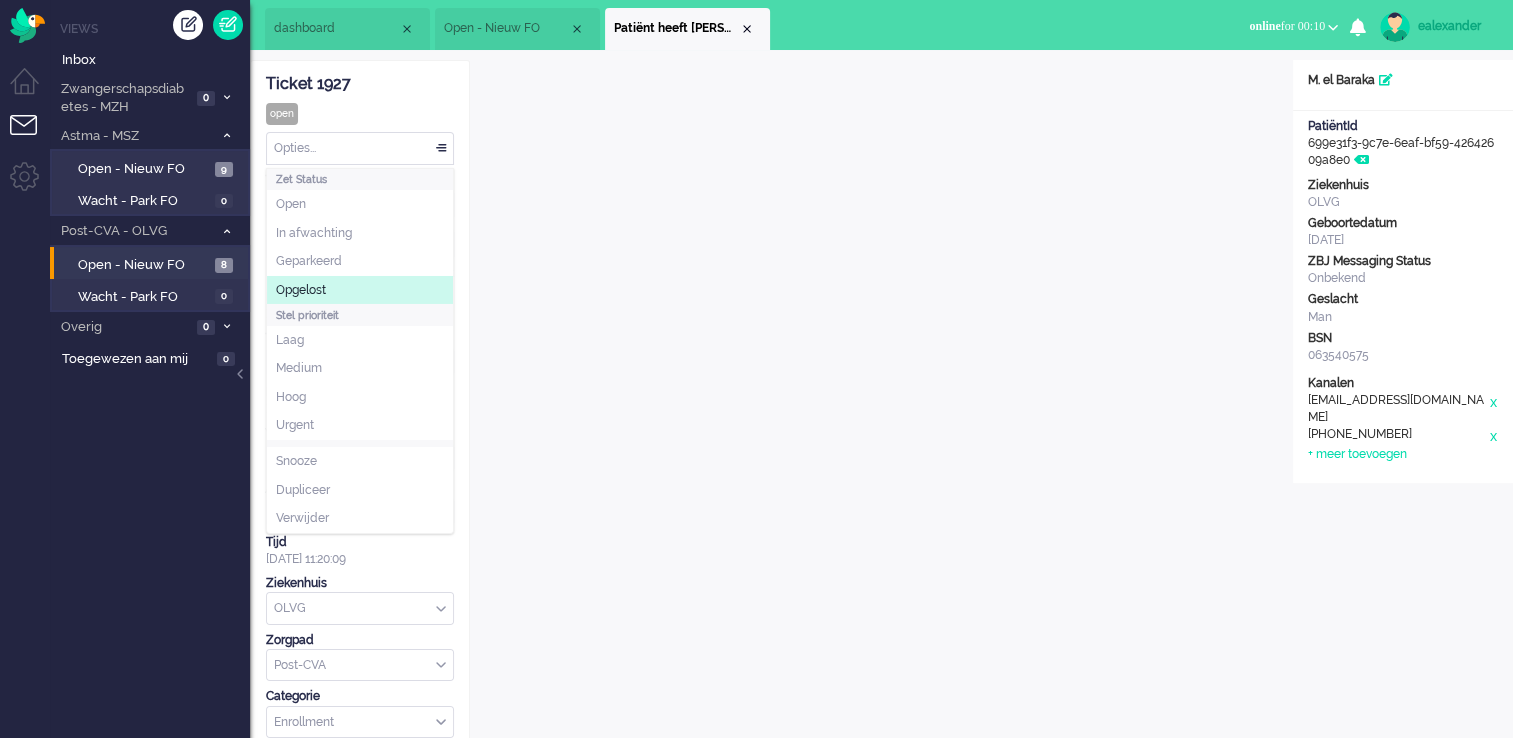 click on "Opgelost" 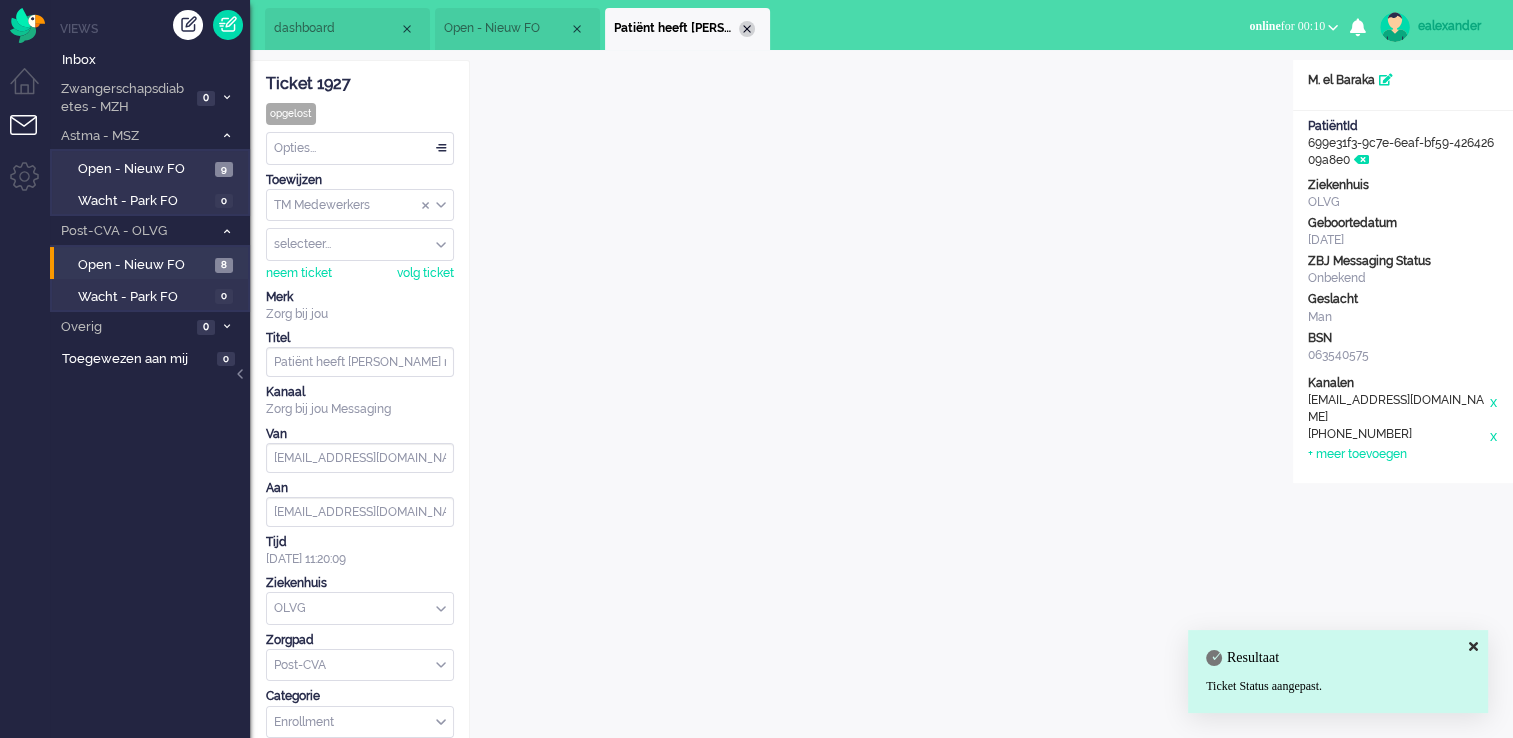 click at bounding box center (747, 29) 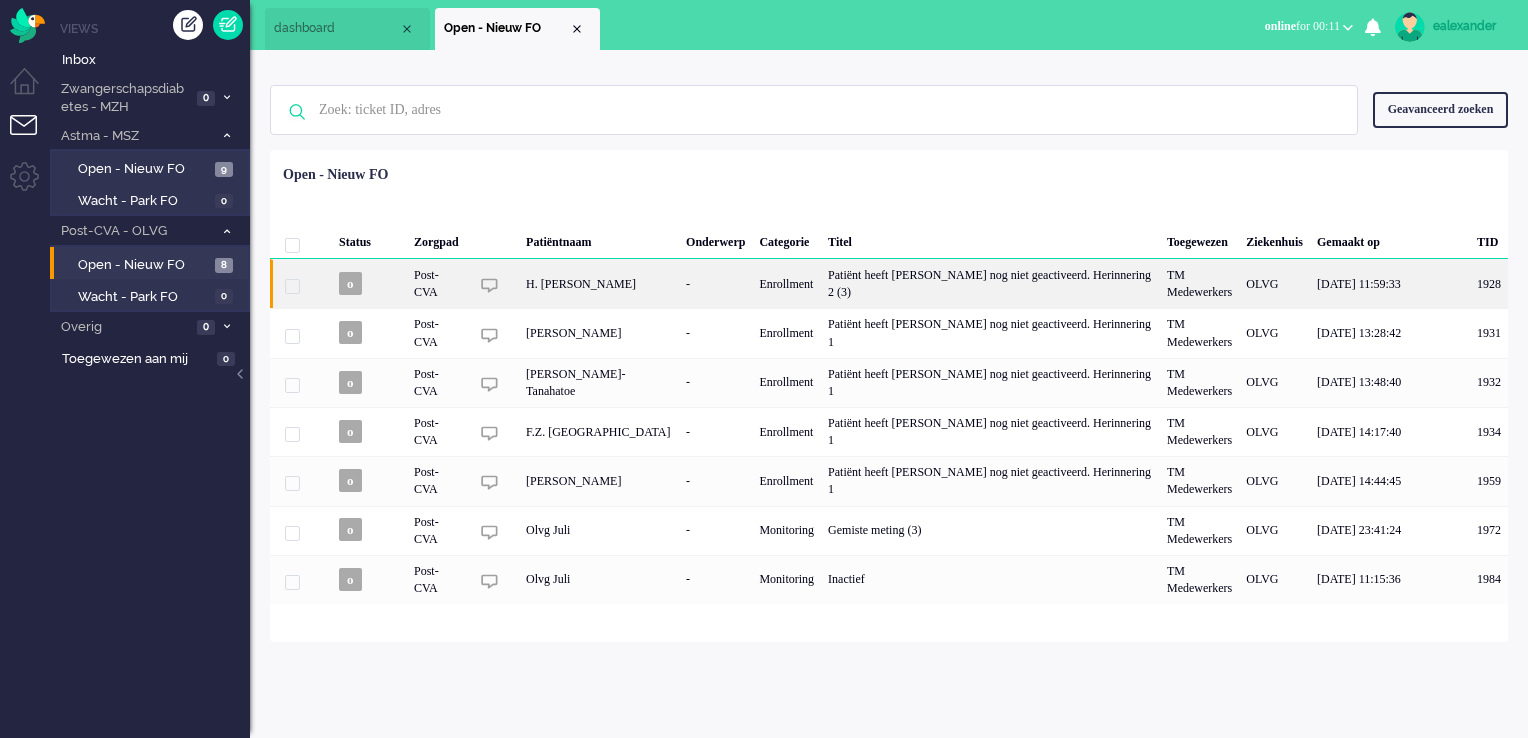 click on "Patiënt heeft [PERSON_NAME] nog niet geactiveerd. Herinnering 2 (3)" 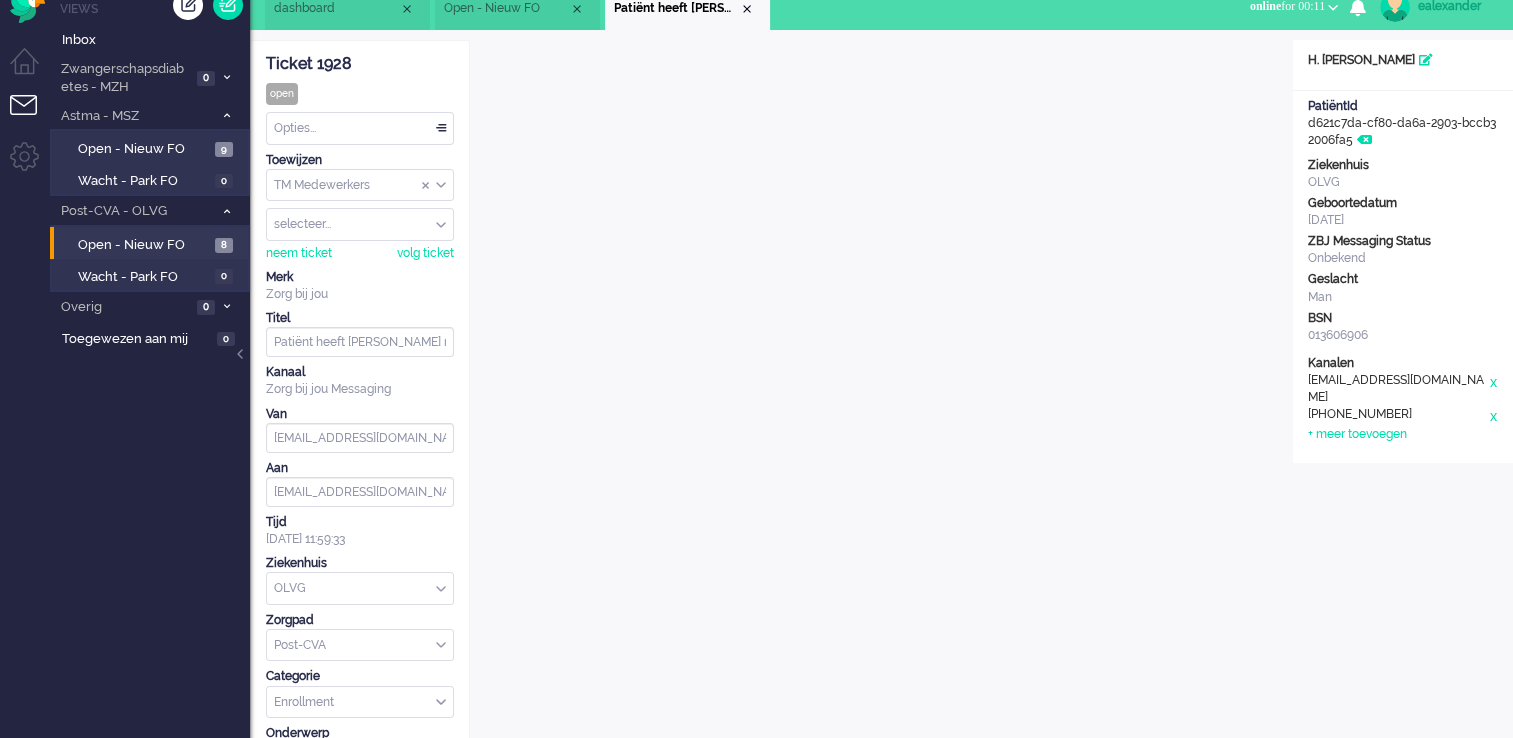 scroll, scrollTop: 60, scrollLeft: 0, axis: vertical 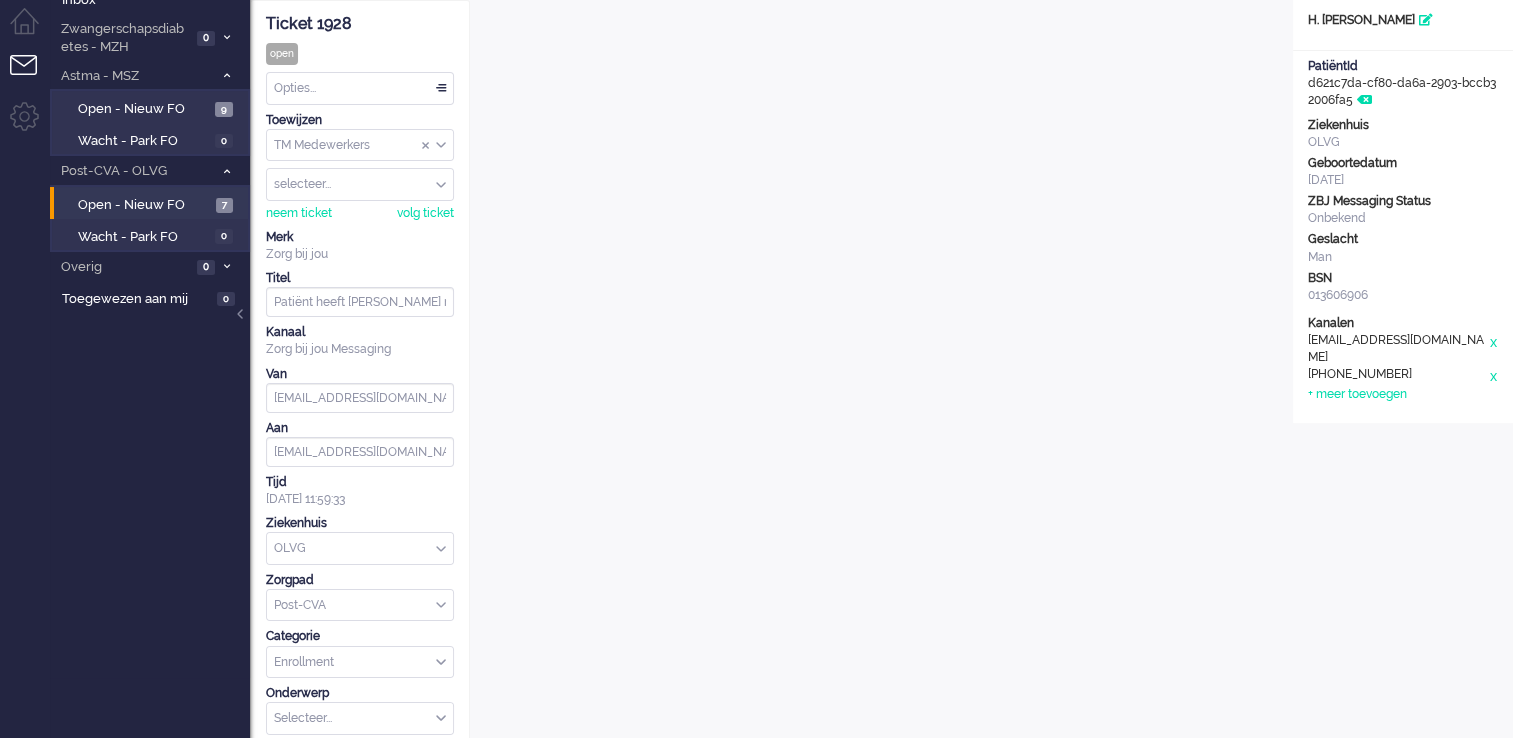 click on "Opties..." at bounding box center [360, 88] 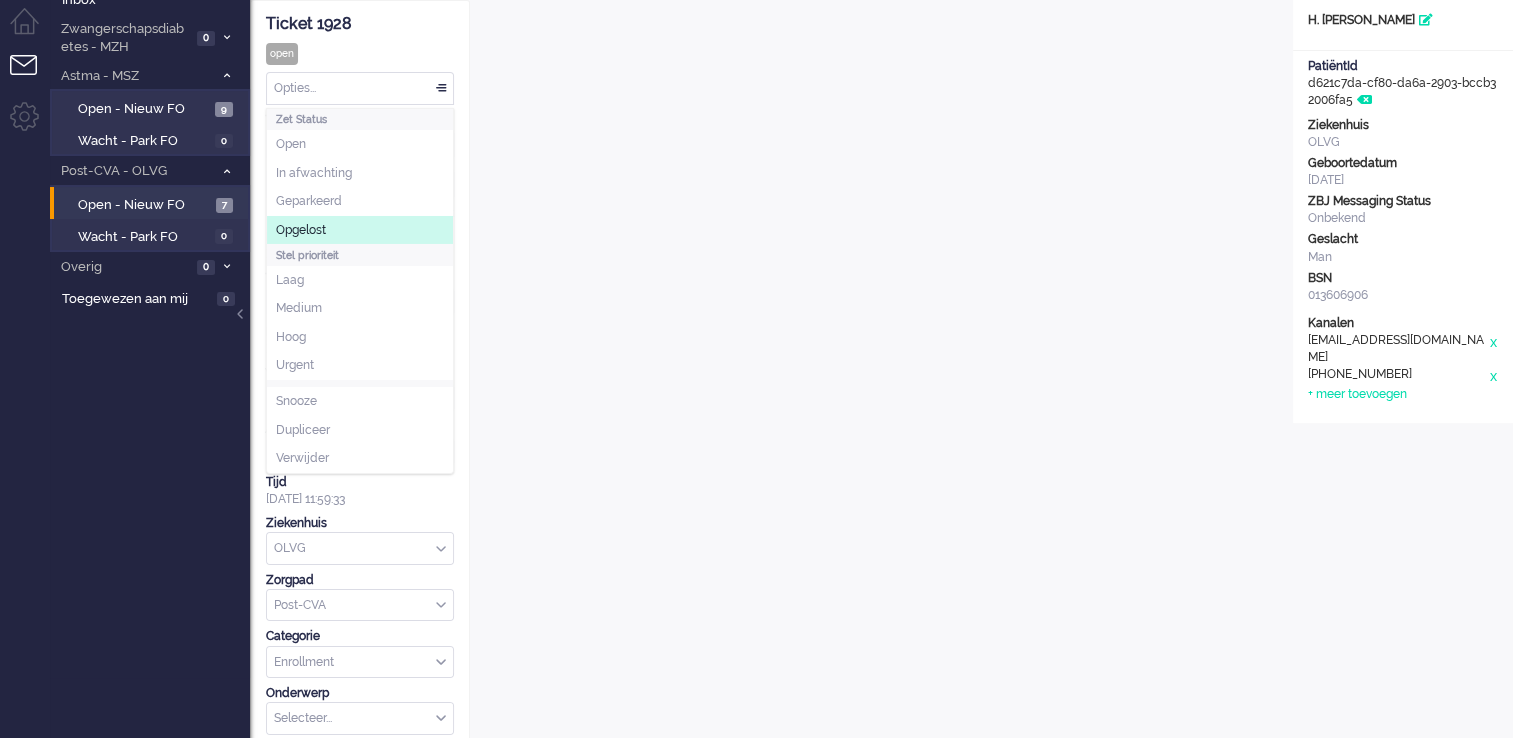 click on "Opgelost" 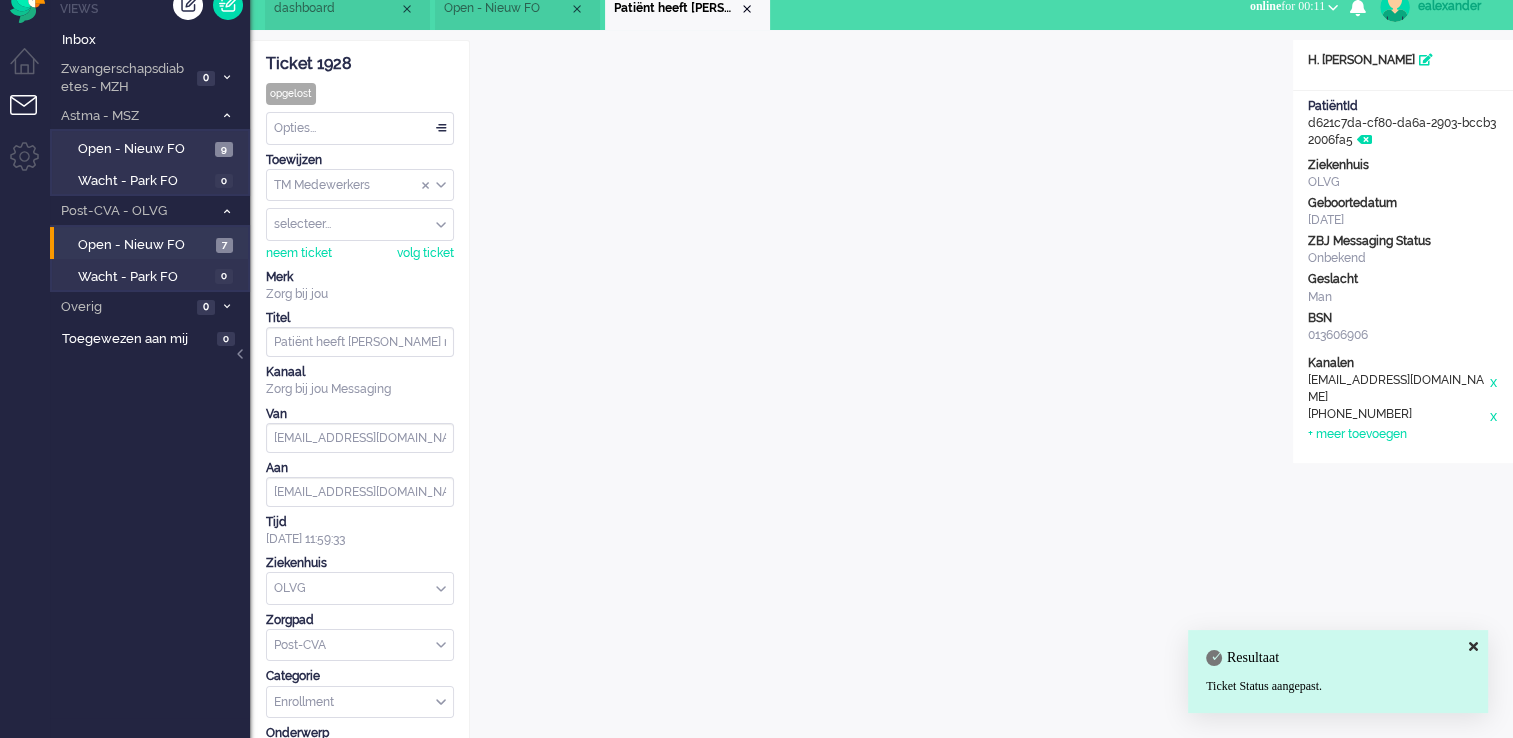 scroll, scrollTop: 0, scrollLeft: 0, axis: both 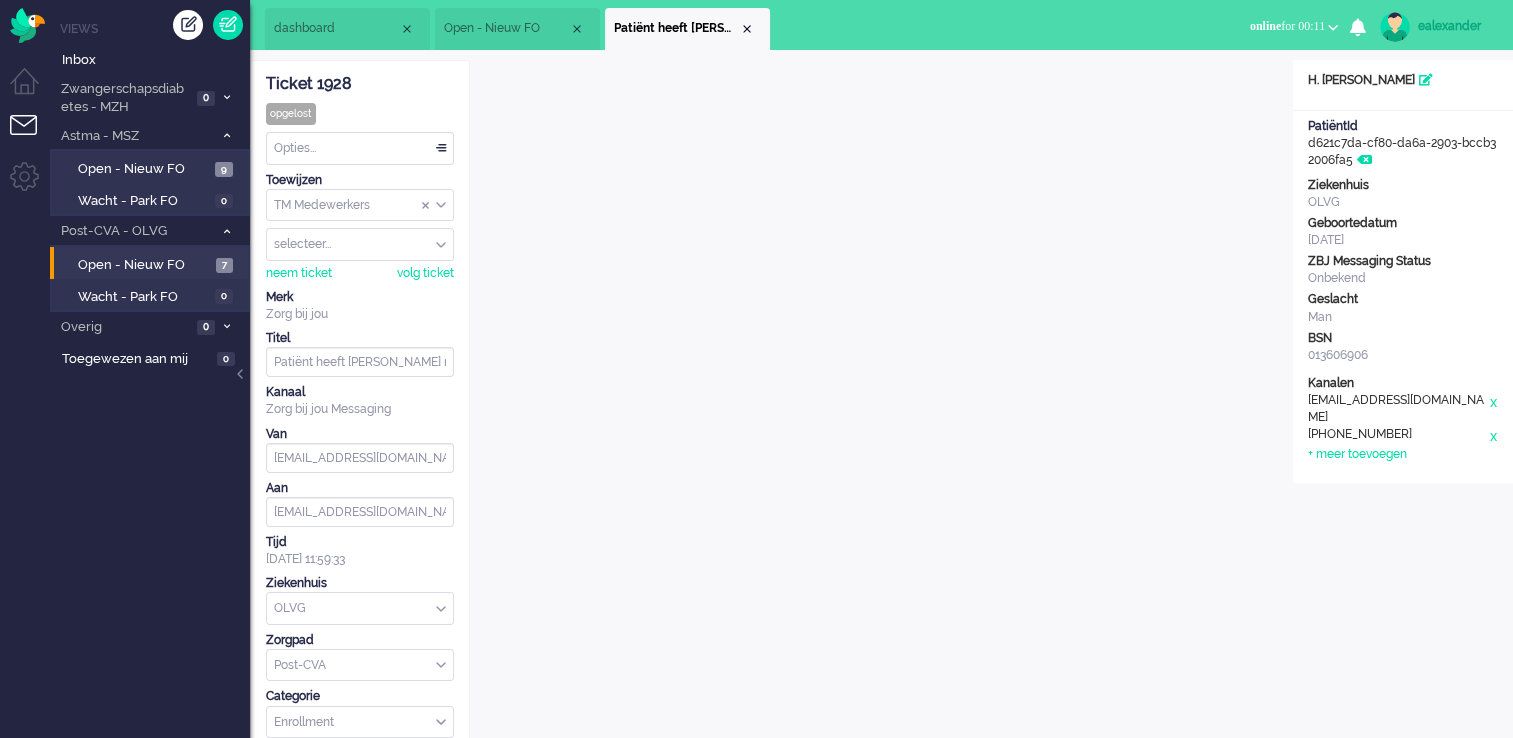 drag, startPoint x: 745, startPoint y: 30, endPoint x: 889, endPoint y: 402, distance: 398.8985 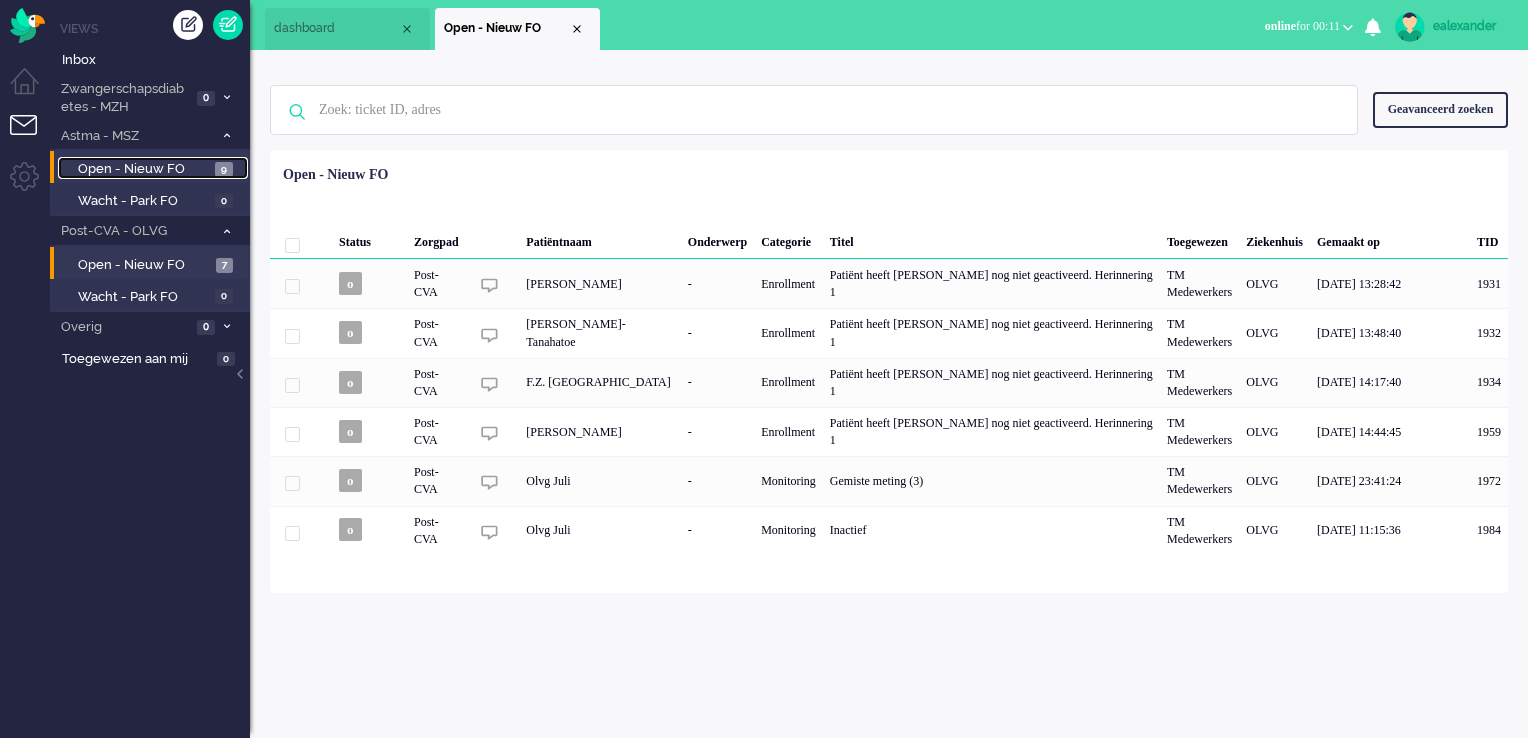 click on "9" at bounding box center (224, 169) 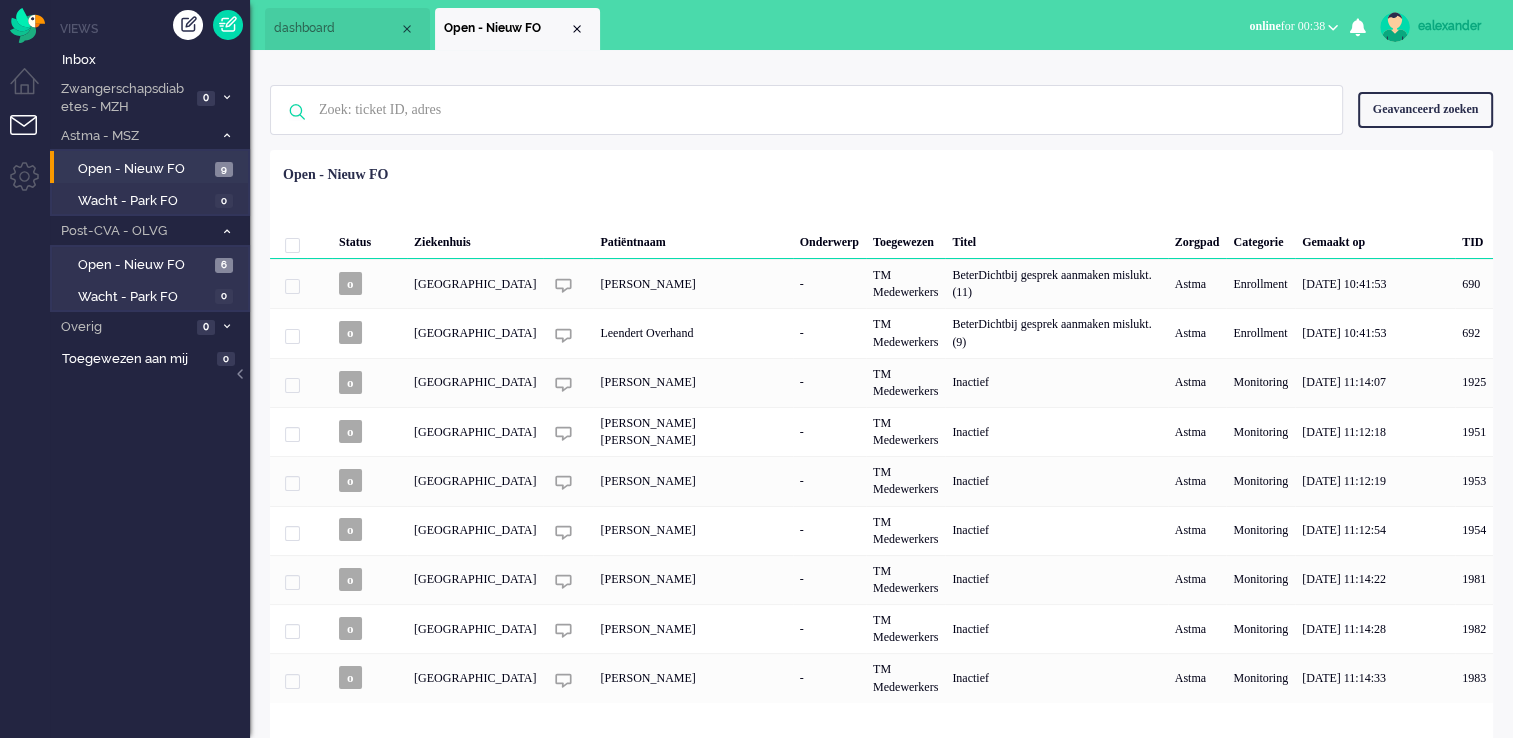 click on "online  for 00:38" at bounding box center (1293, 26) 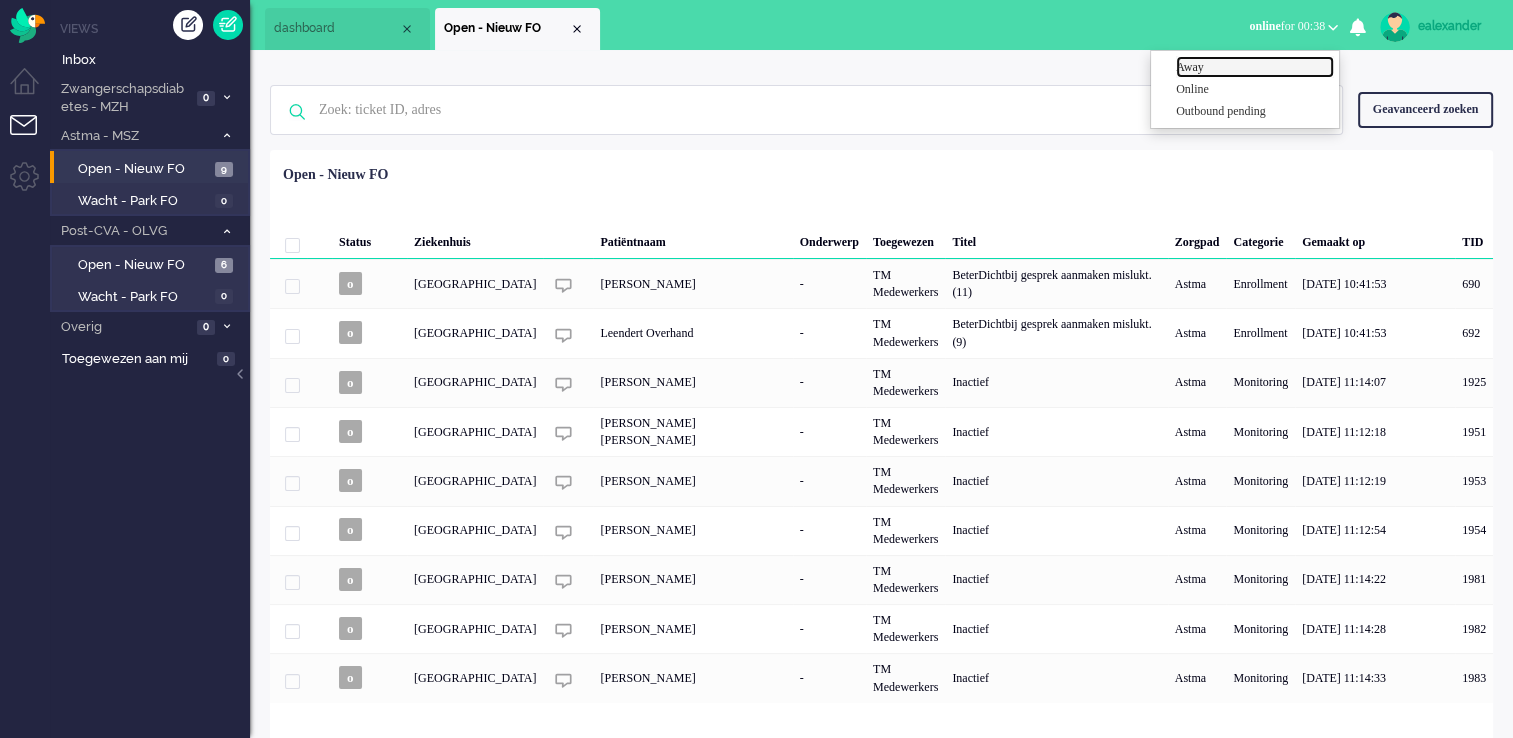 click on "Away" at bounding box center [1255, 67] 